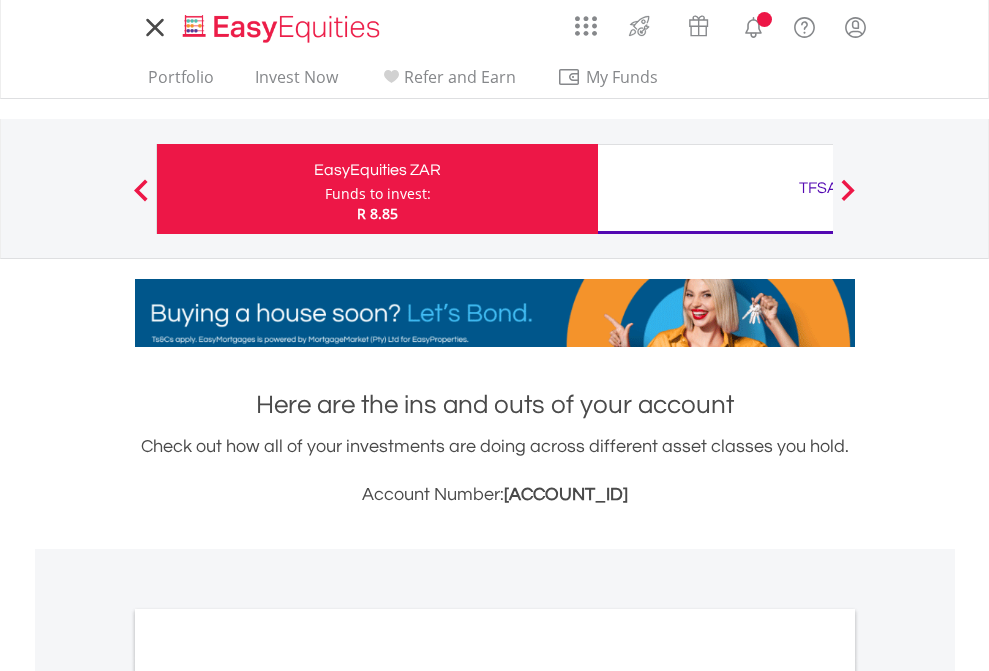 scroll, scrollTop: 0, scrollLeft: 0, axis: both 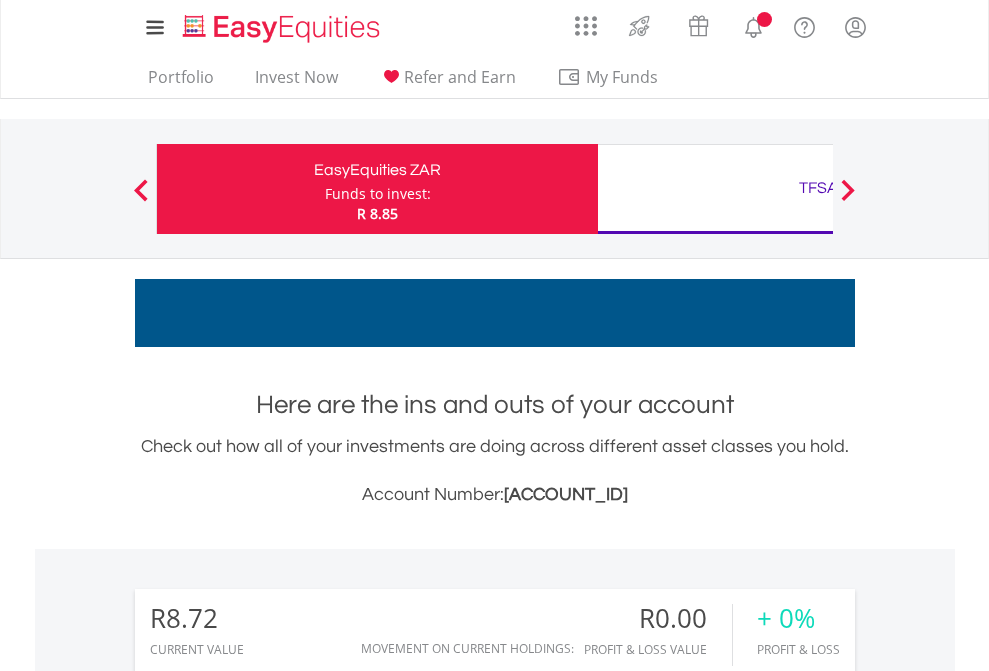 click on "Funds to invest:" at bounding box center (378, 194) 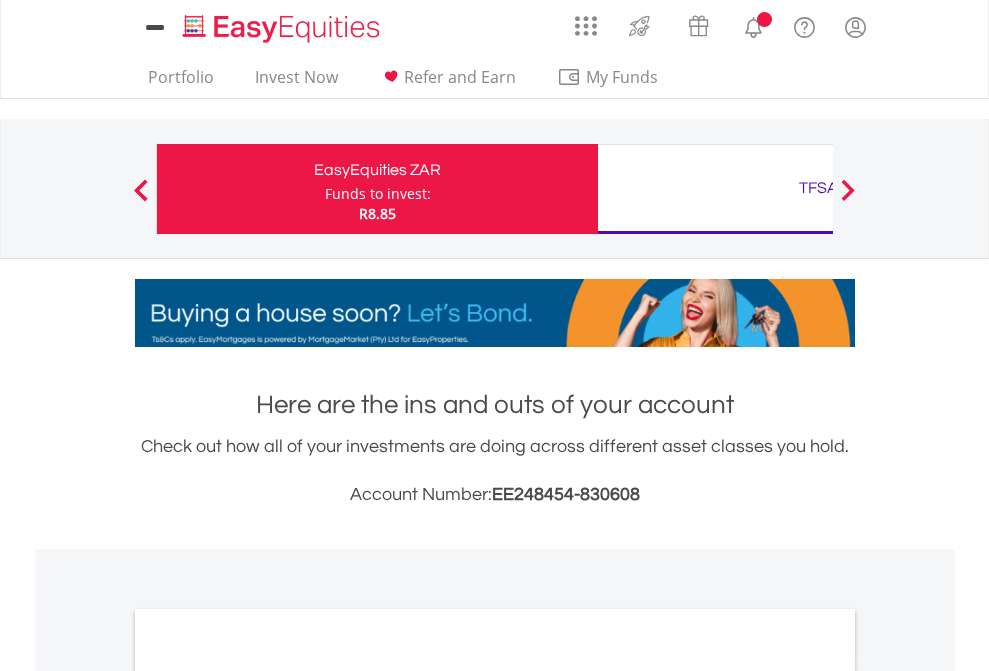 scroll, scrollTop: 0, scrollLeft: 0, axis: both 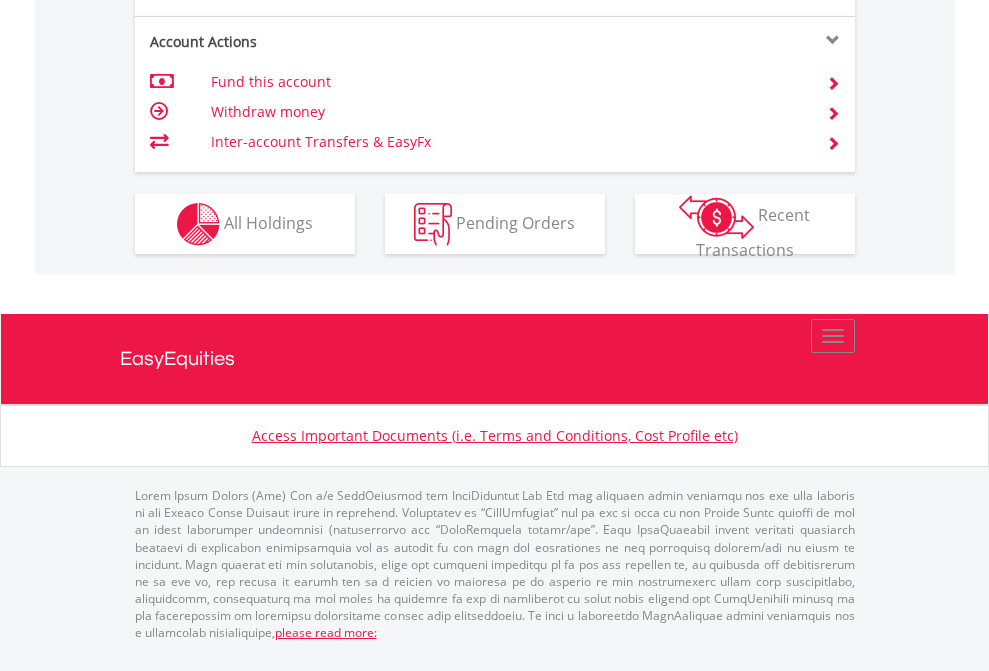 click on "Investment types" at bounding box center (706, -337) 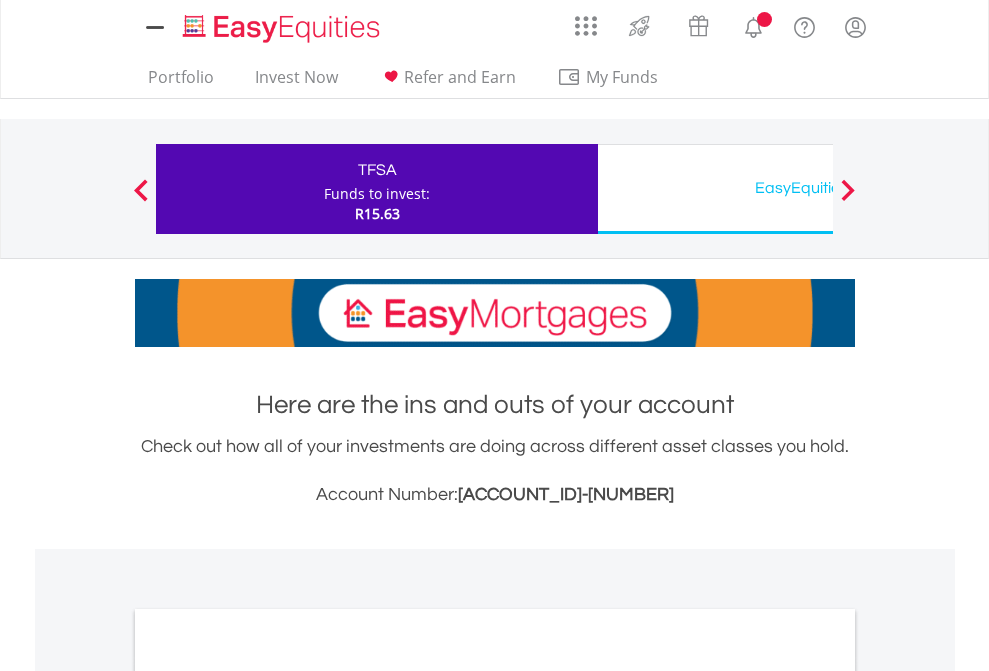 scroll, scrollTop: 0, scrollLeft: 0, axis: both 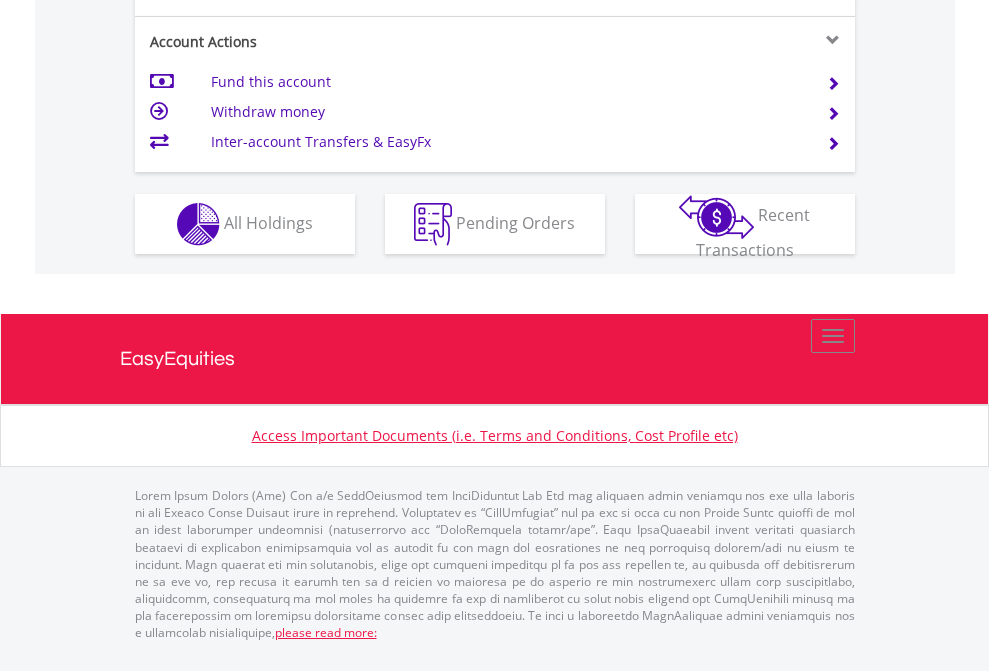 click on "Investment types" at bounding box center (706, -337) 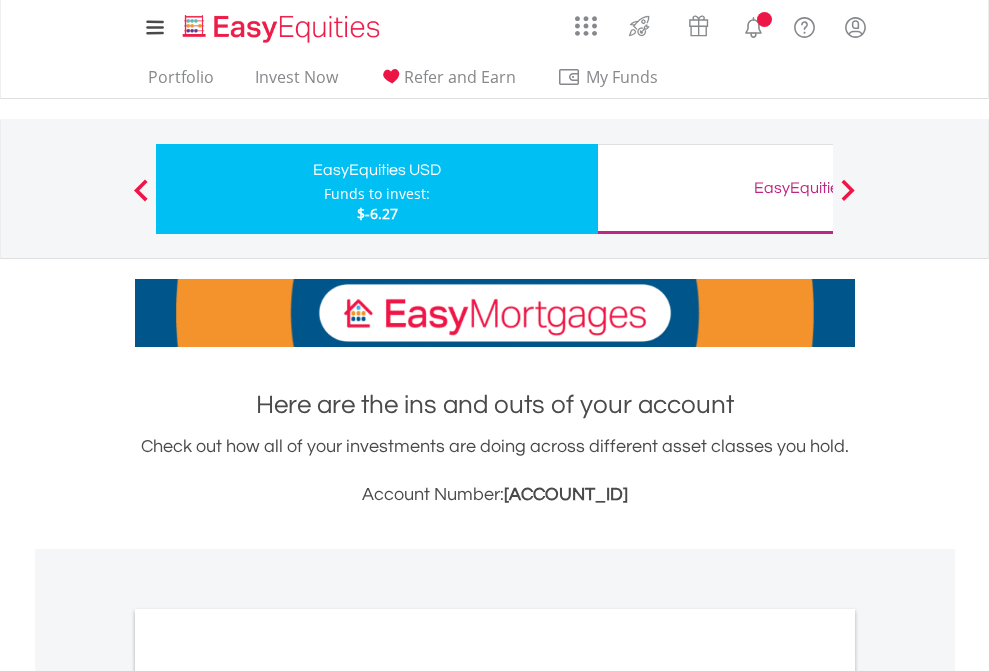 scroll, scrollTop: 0, scrollLeft: 0, axis: both 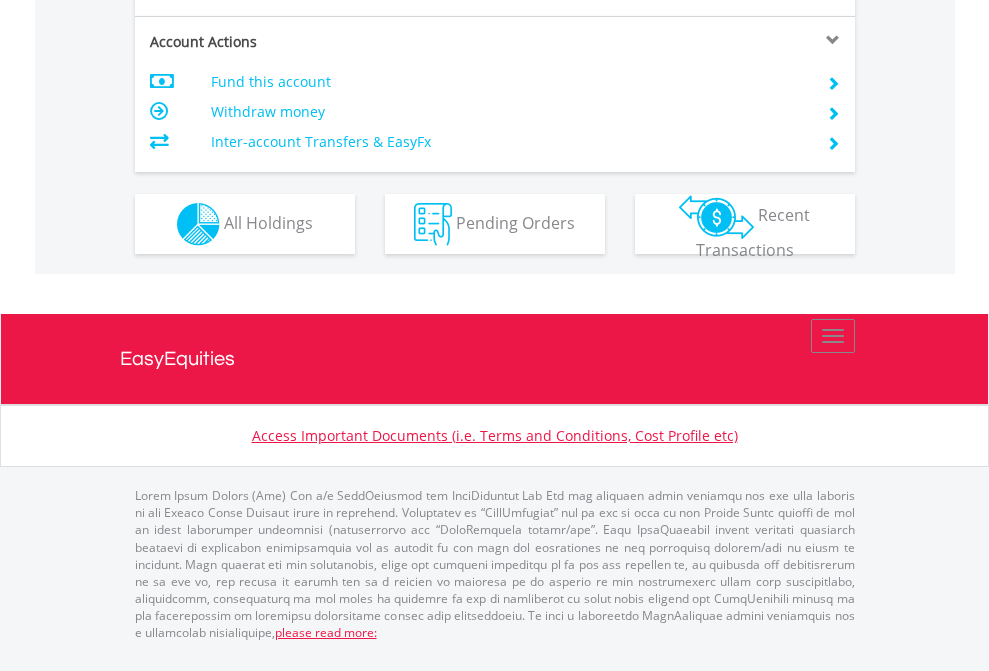 click on "Investment types" at bounding box center (706, -337) 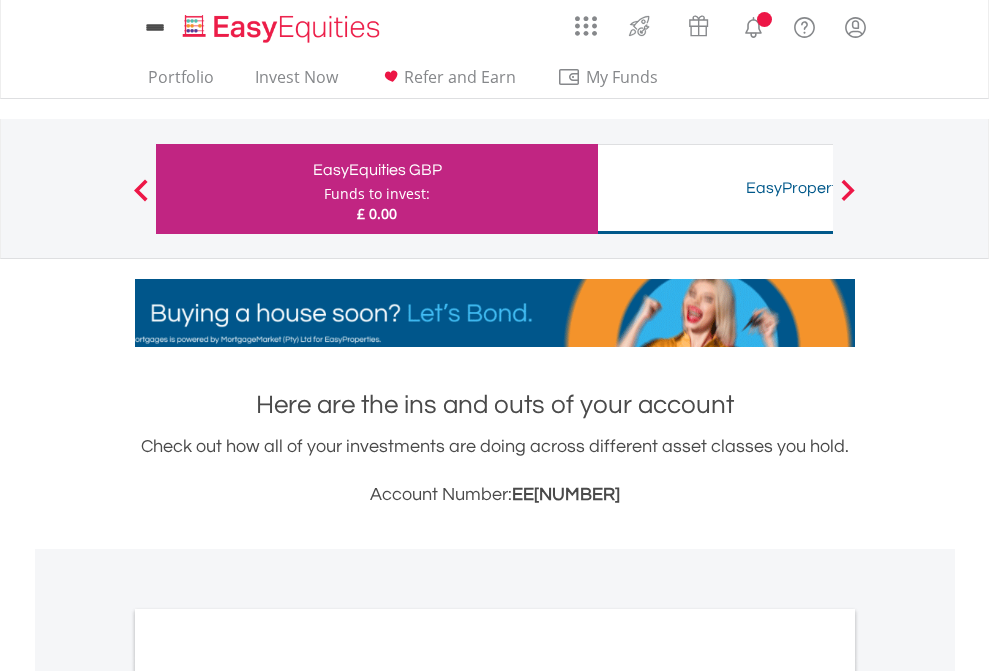 scroll, scrollTop: 0, scrollLeft: 0, axis: both 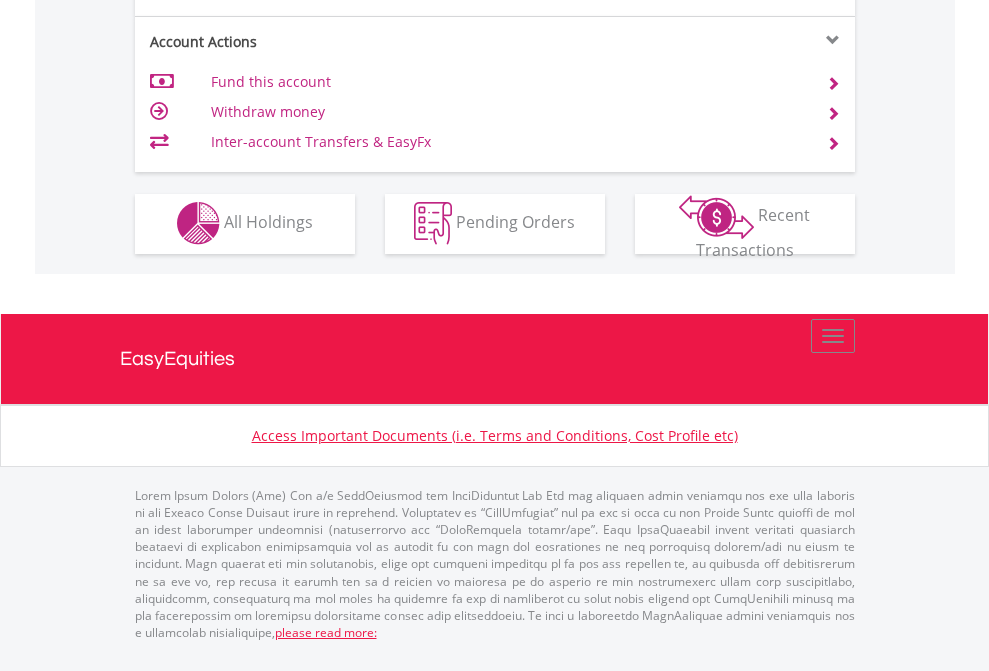 click on "Investment types" at bounding box center [706, -353] 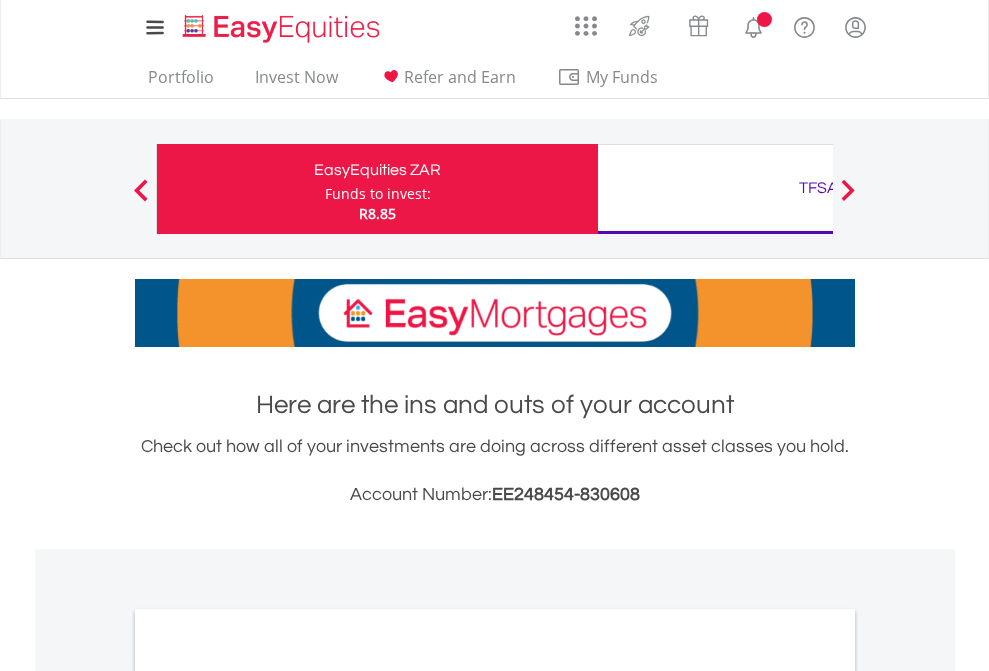 scroll, scrollTop: 0, scrollLeft: 0, axis: both 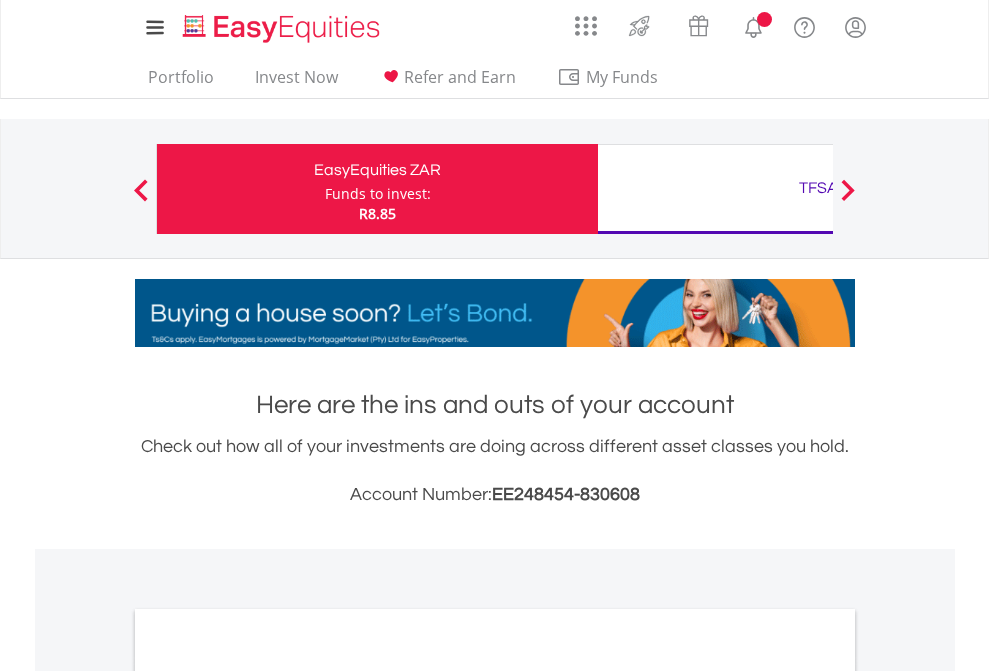 click on "All Holdings" at bounding box center [268, 1096] 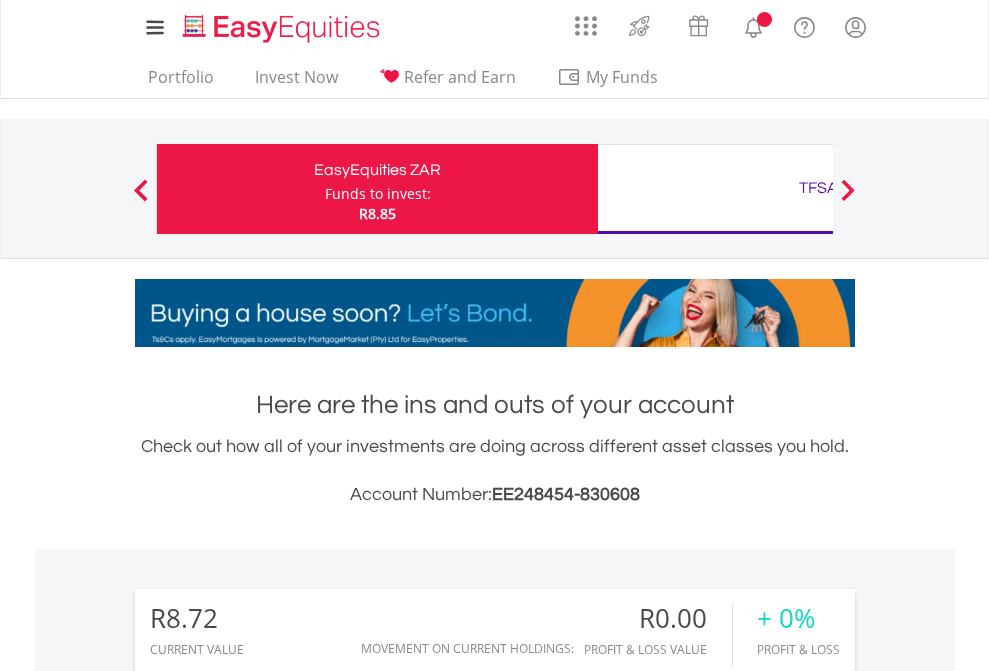 scroll, scrollTop: 1202, scrollLeft: 0, axis: vertical 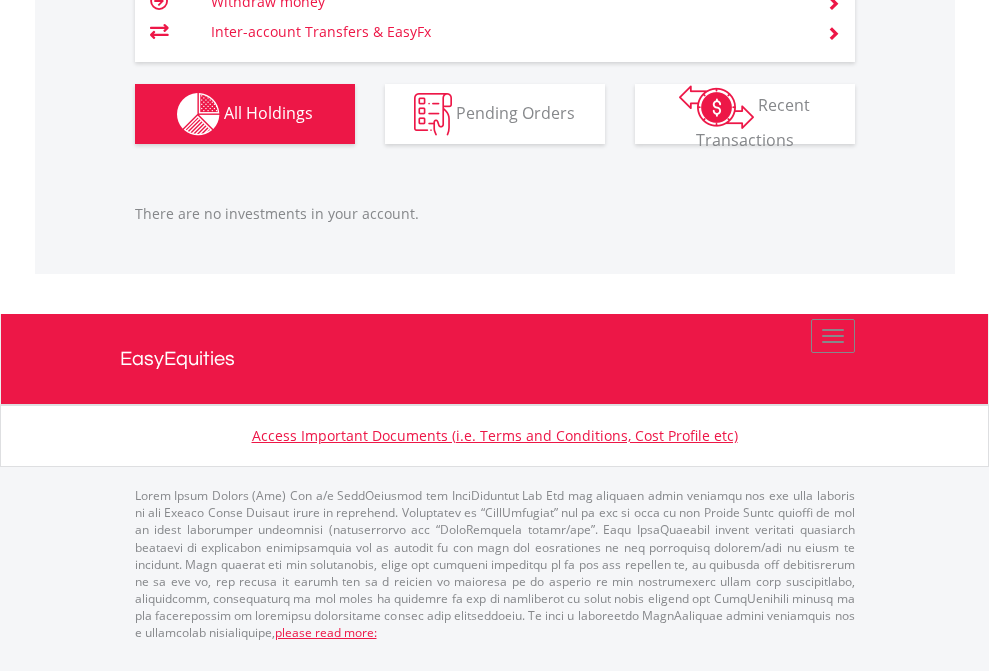 click on "TFSA" at bounding box center (818, -1206) 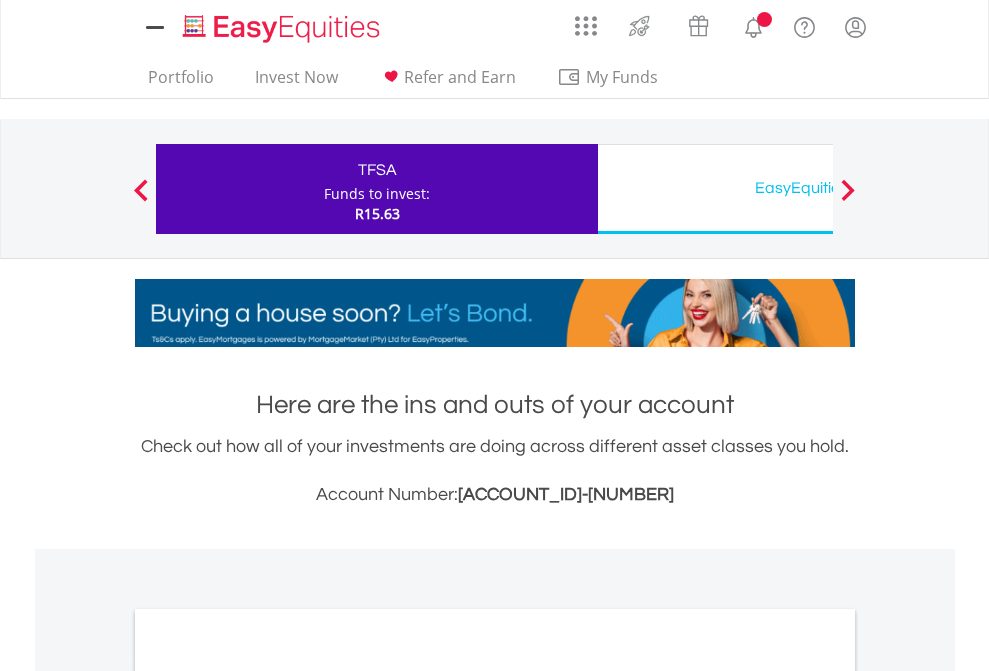scroll, scrollTop: 1202, scrollLeft: 0, axis: vertical 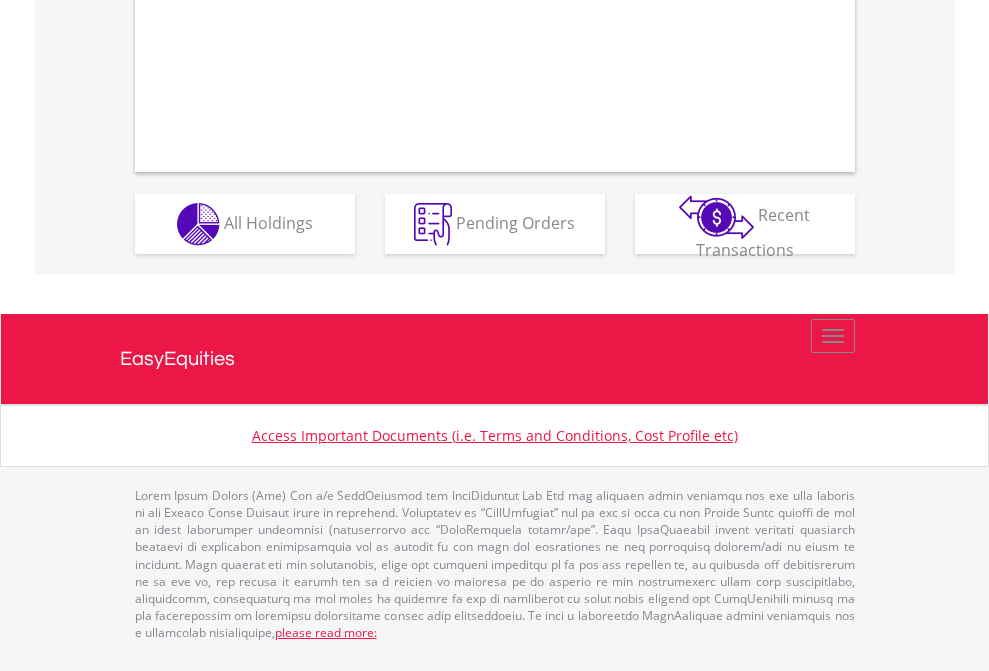 click on "All Holdings" at bounding box center (268, 222) 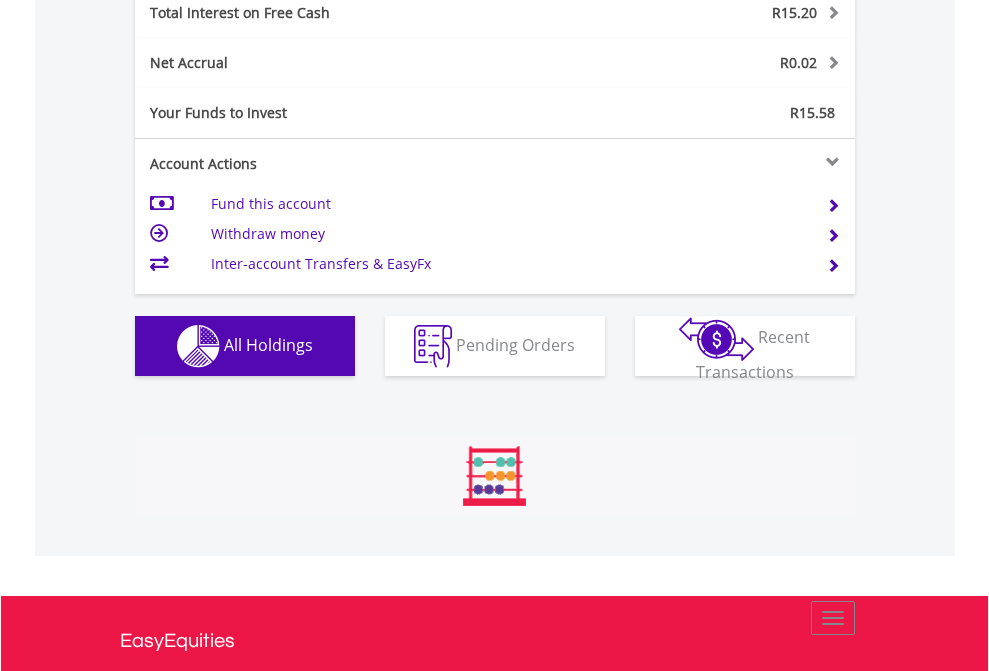 scroll, scrollTop: 999808, scrollLeft: 999687, axis: both 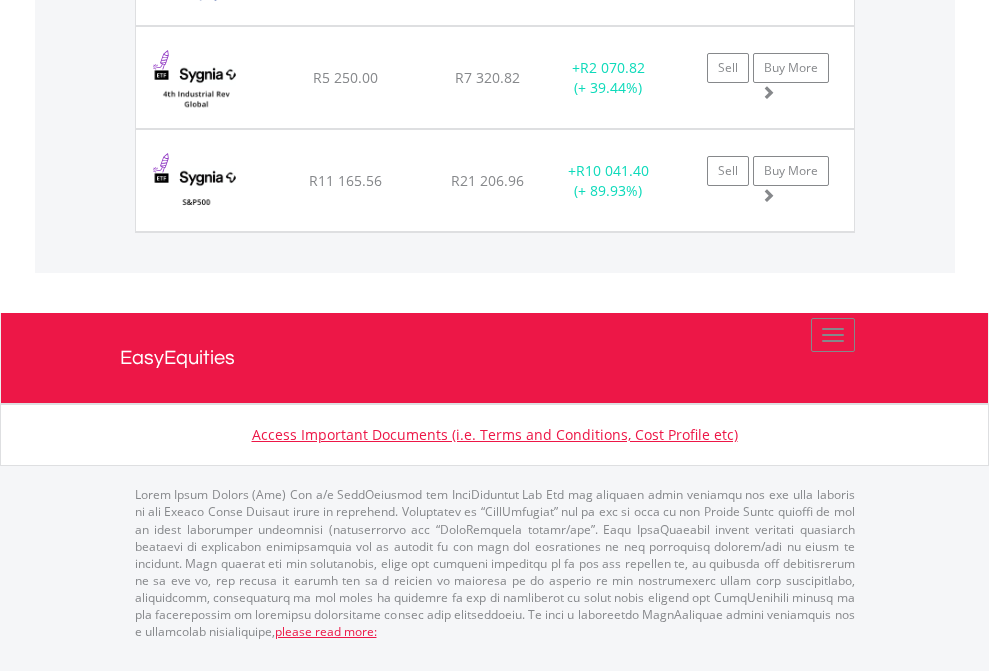 click on "EasyEquities USD" at bounding box center (818, -1728) 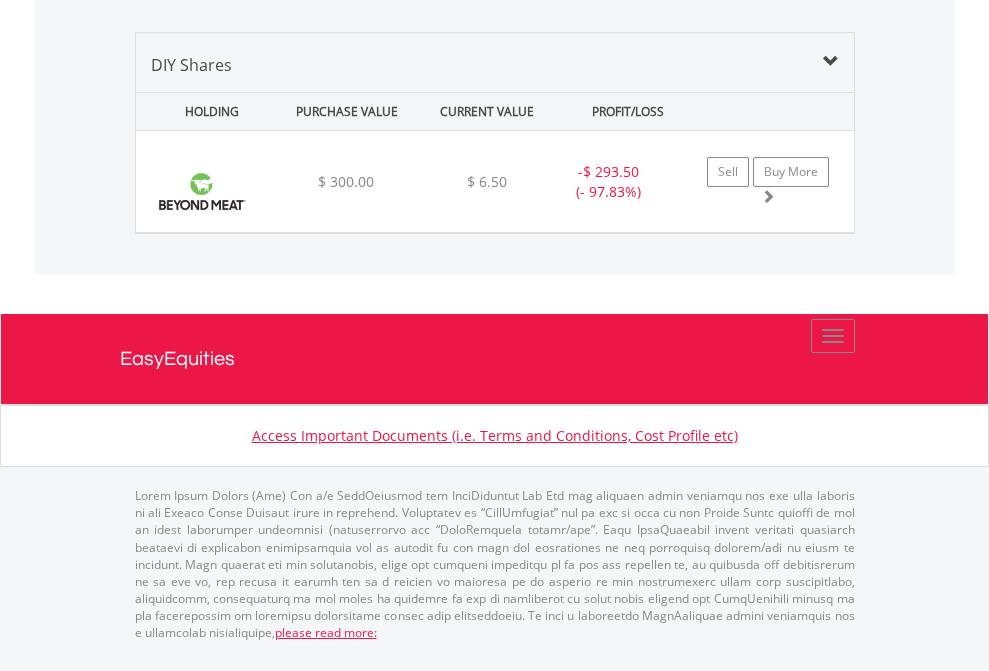 scroll, scrollTop: 2225, scrollLeft: 0, axis: vertical 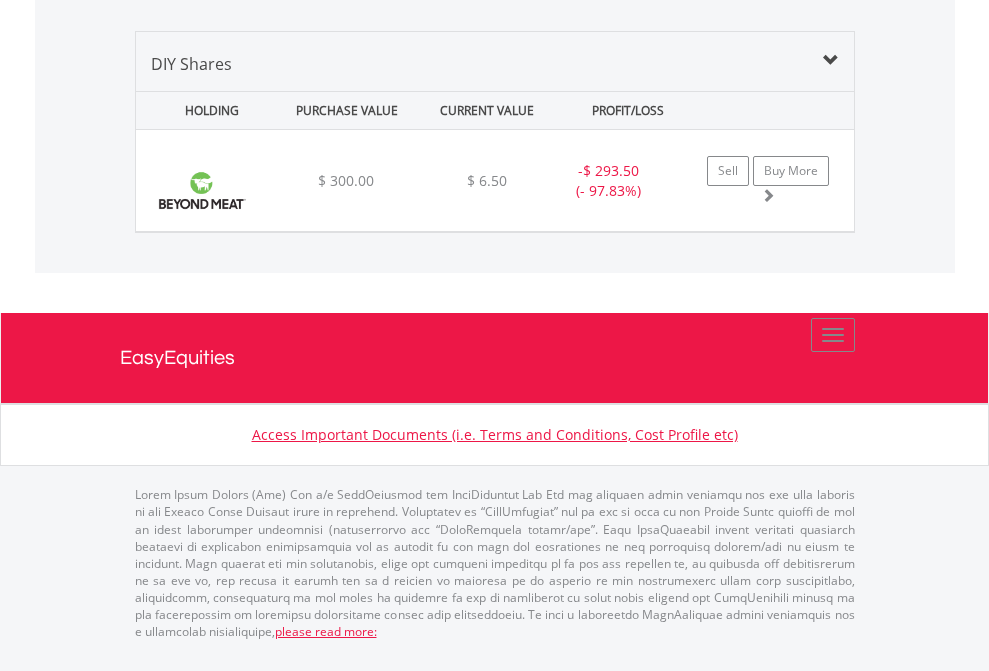 click on "EasyEquities GBP" at bounding box center (818, -1339) 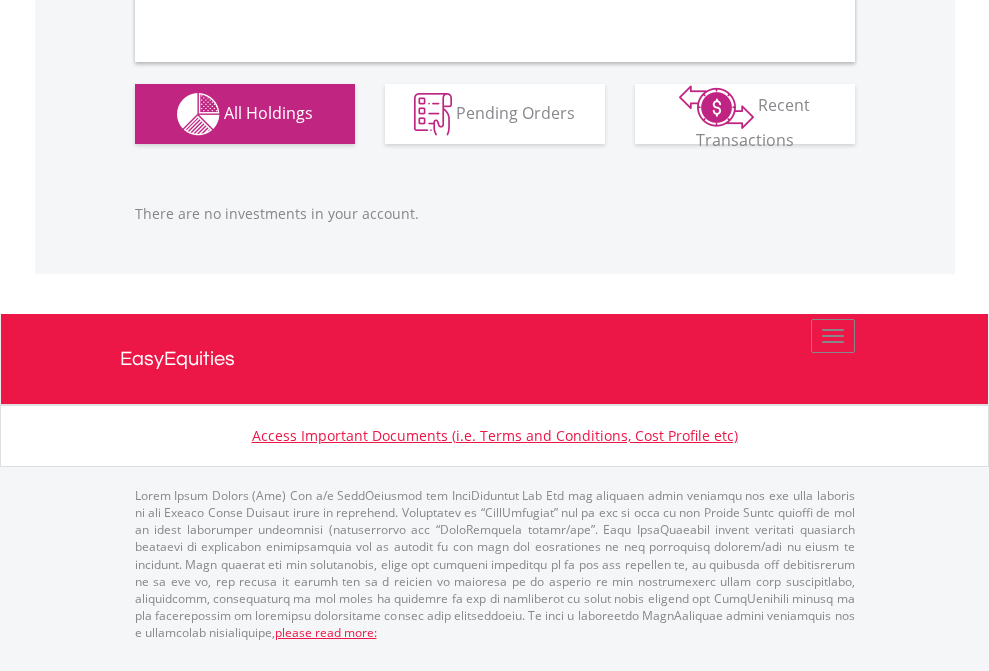 scroll, scrollTop: 1980, scrollLeft: 0, axis: vertical 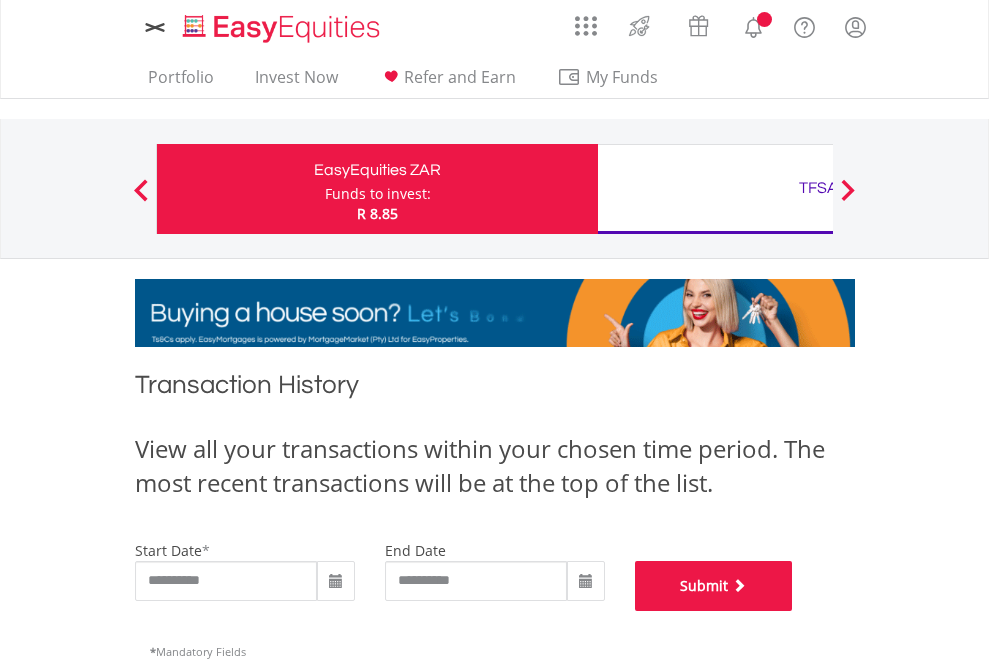 click on "Submit" at bounding box center [714, 586] 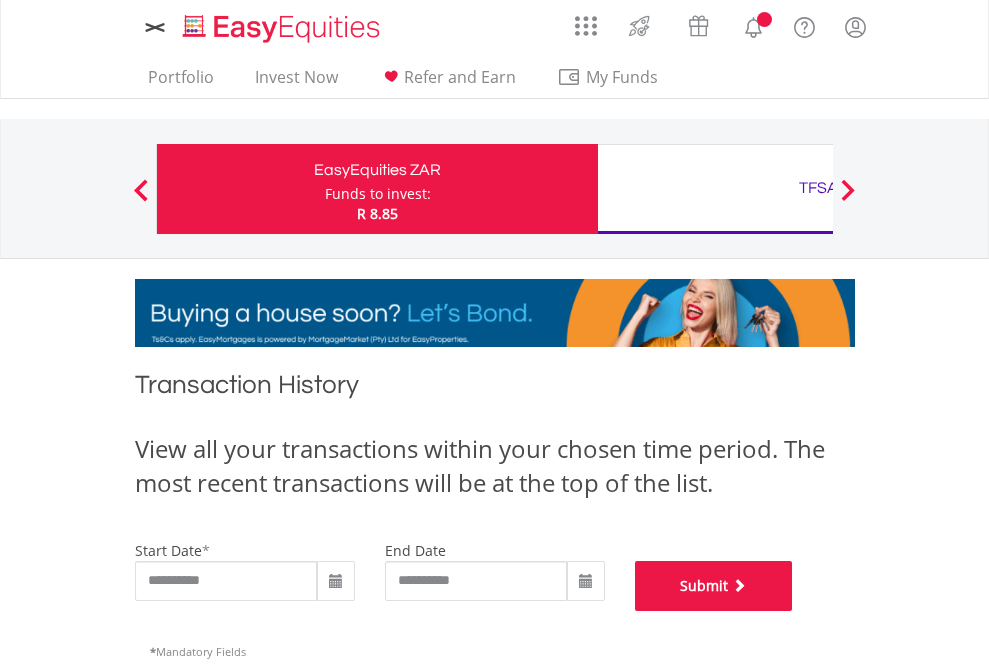 scroll, scrollTop: 811, scrollLeft: 0, axis: vertical 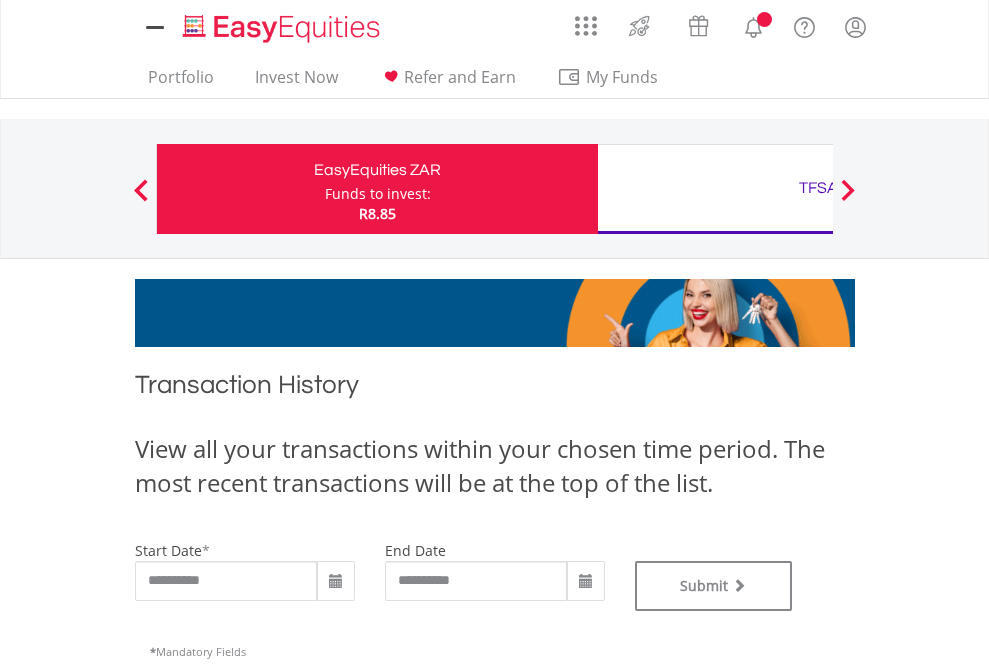 click on "TFSA" at bounding box center (818, 188) 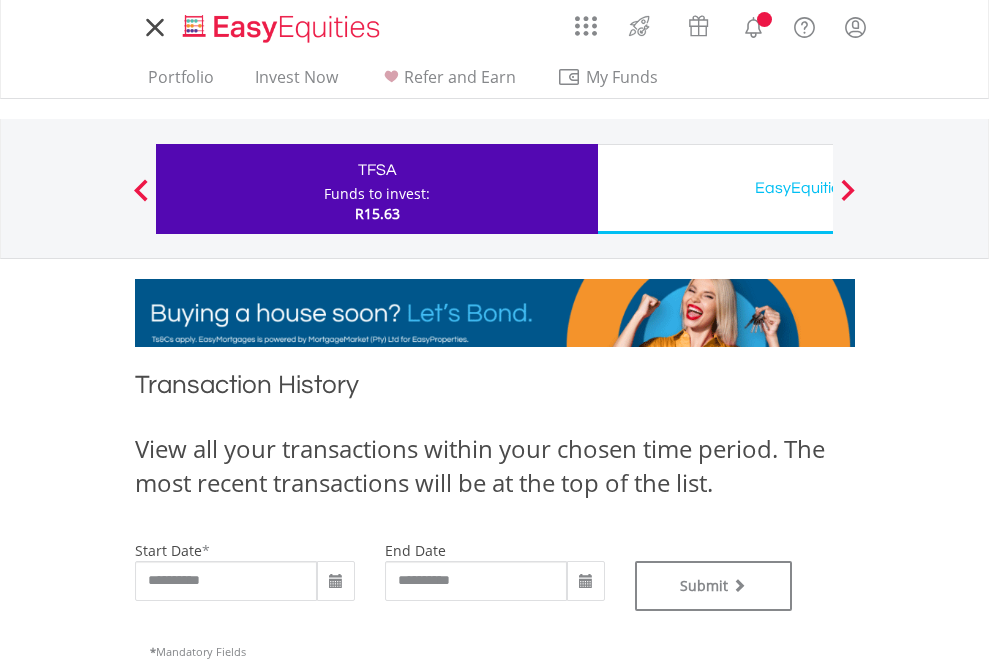 scroll, scrollTop: 0, scrollLeft: 0, axis: both 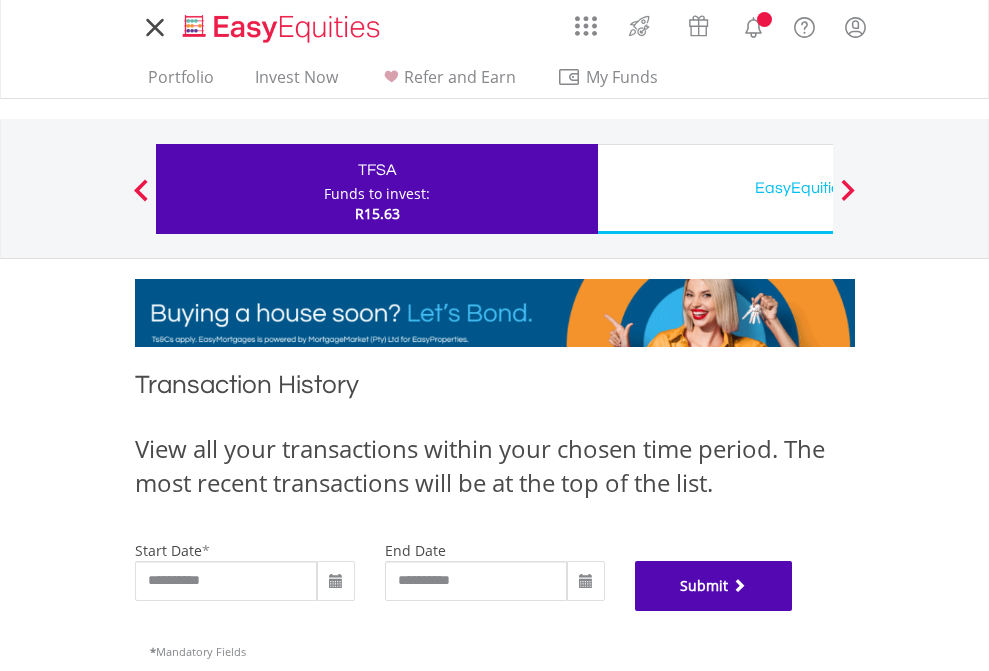 click on "Submit" at bounding box center (714, 586) 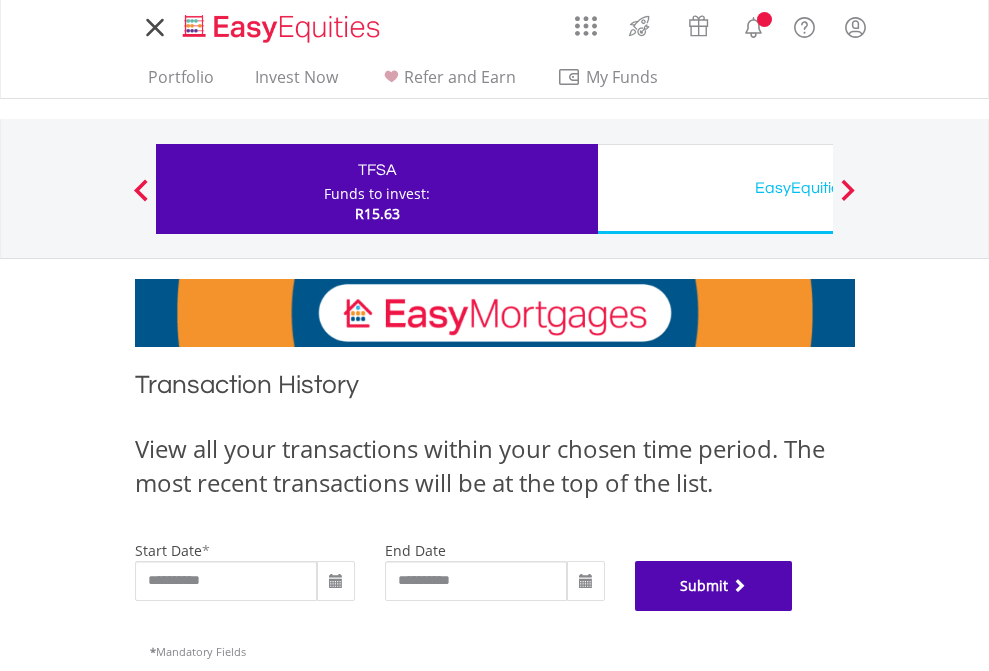 scroll, scrollTop: 811, scrollLeft: 0, axis: vertical 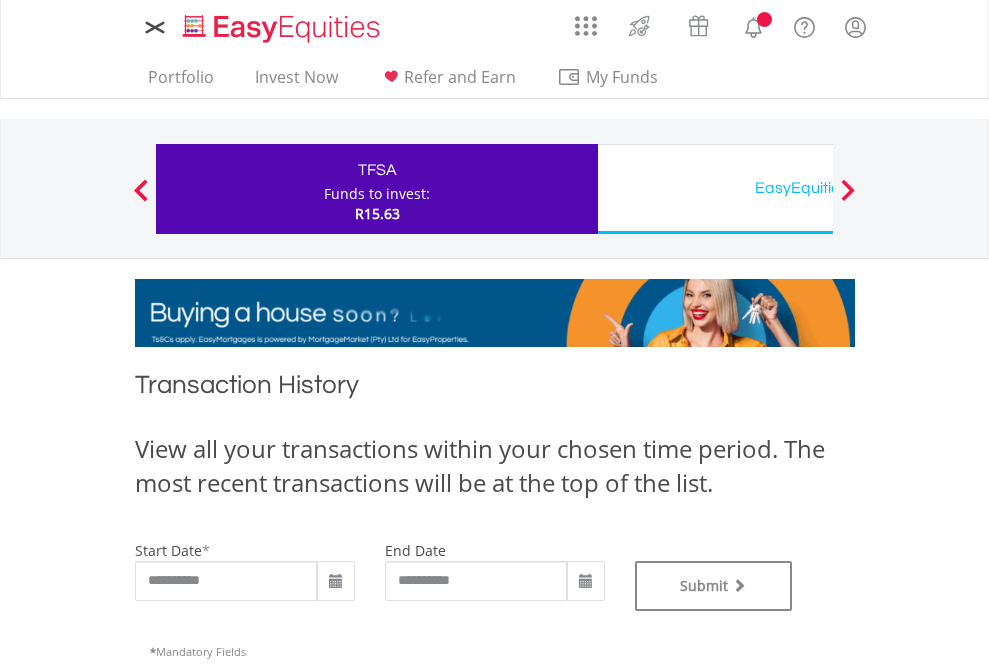 click on "EasyEquities USD" at bounding box center [818, 188] 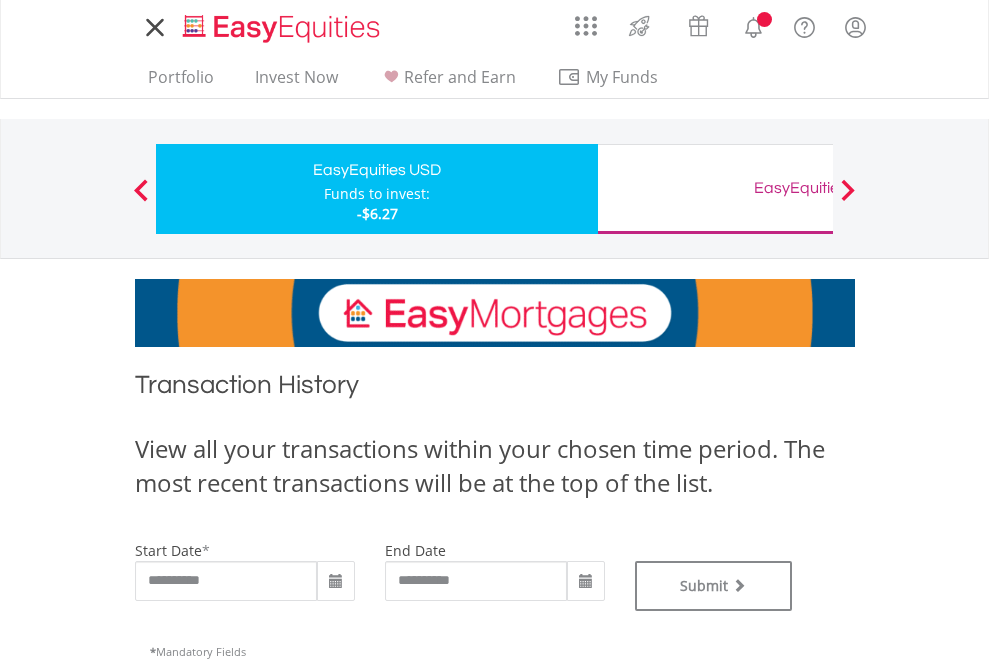 scroll, scrollTop: 0, scrollLeft: 0, axis: both 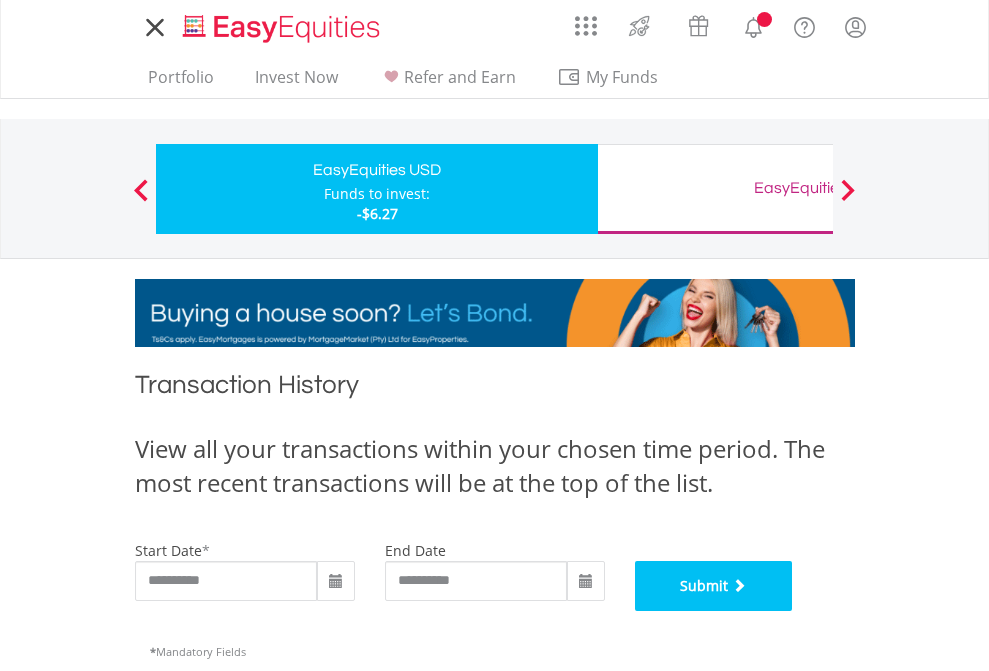 click on "Submit" at bounding box center (714, 586) 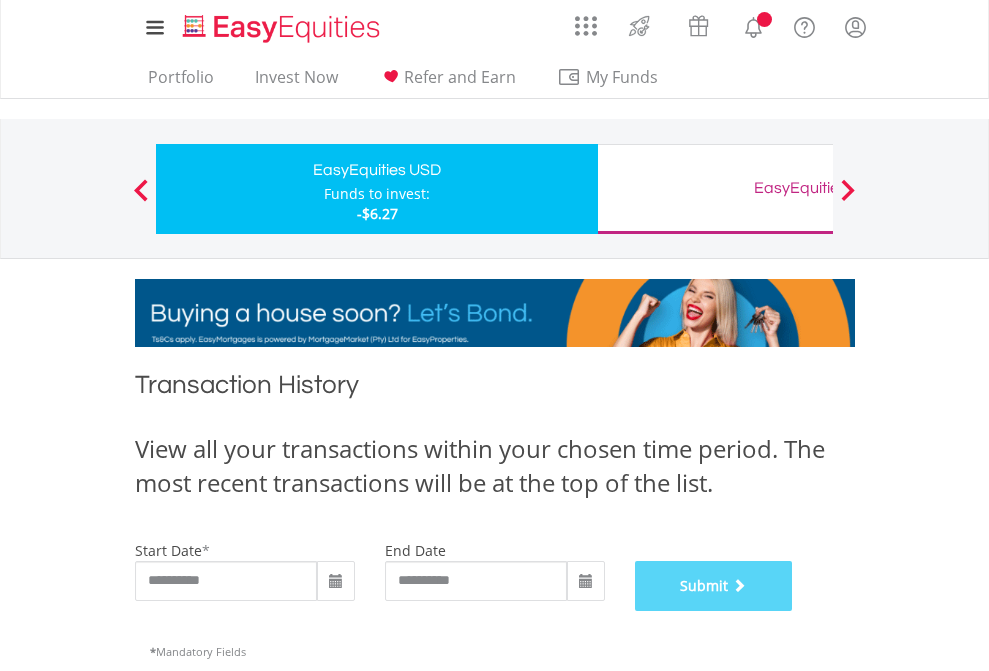 scroll, scrollTop: 811, scrollLeft: 0, axis: vertical 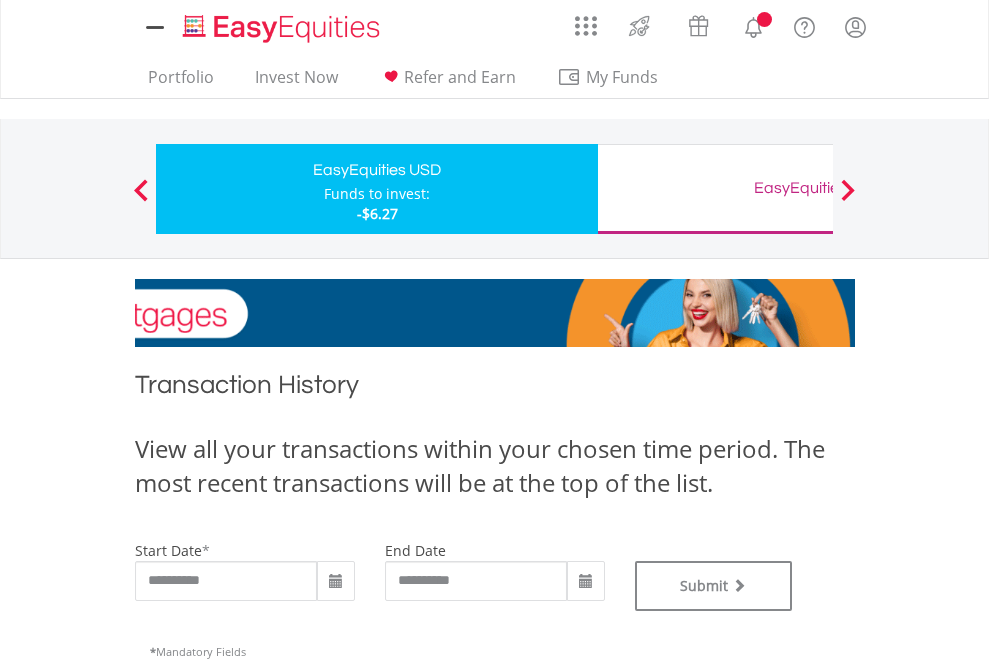 click on "EasyEquities GBP" at bounding box center (818, 188) 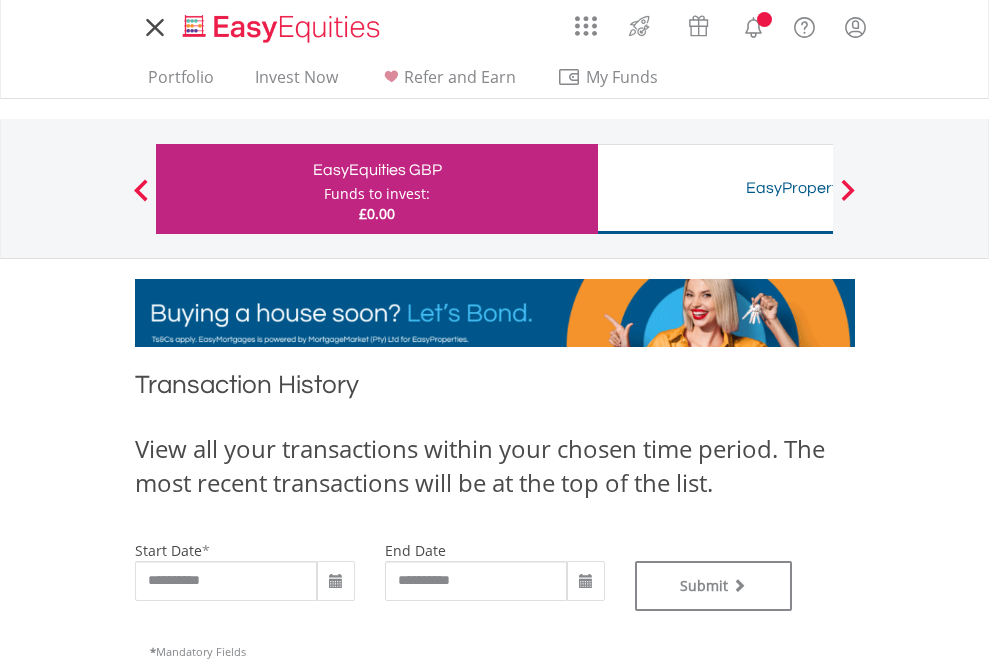 scroll, scrollTop: 0, scrollLeft: 0, axis: both 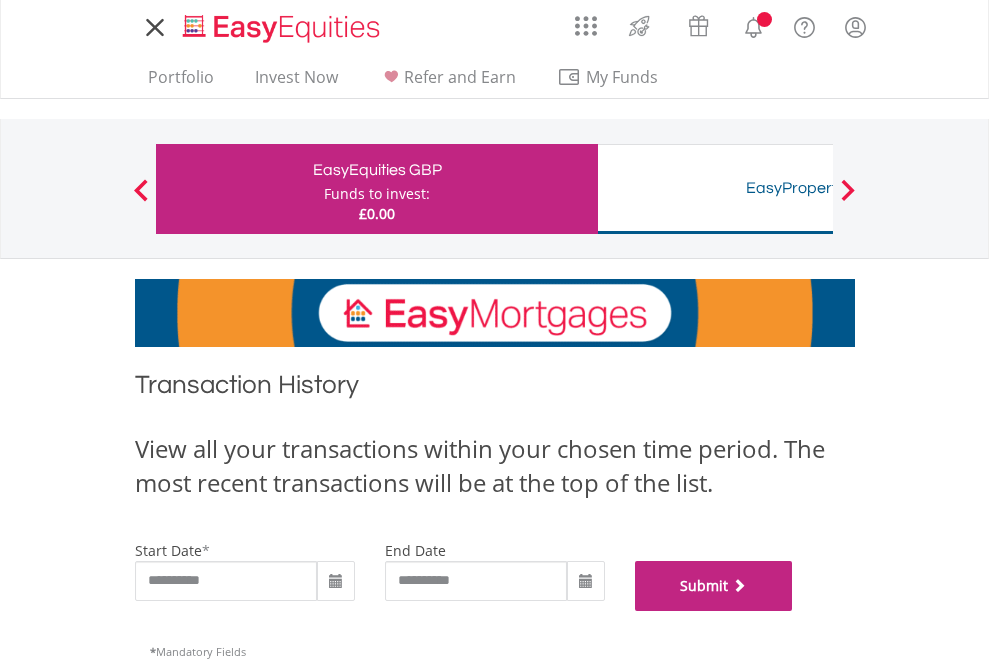 click on "Submit" at bounding box center (714, 586) 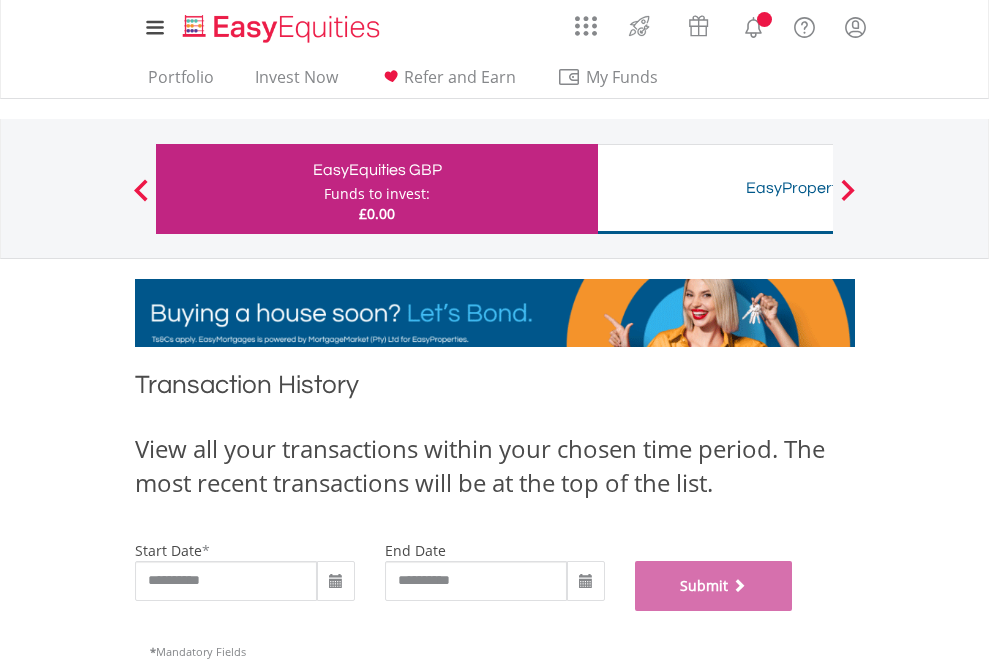 scroll, scrollTop: 811, scrollLeft: 0, axis: vertical 